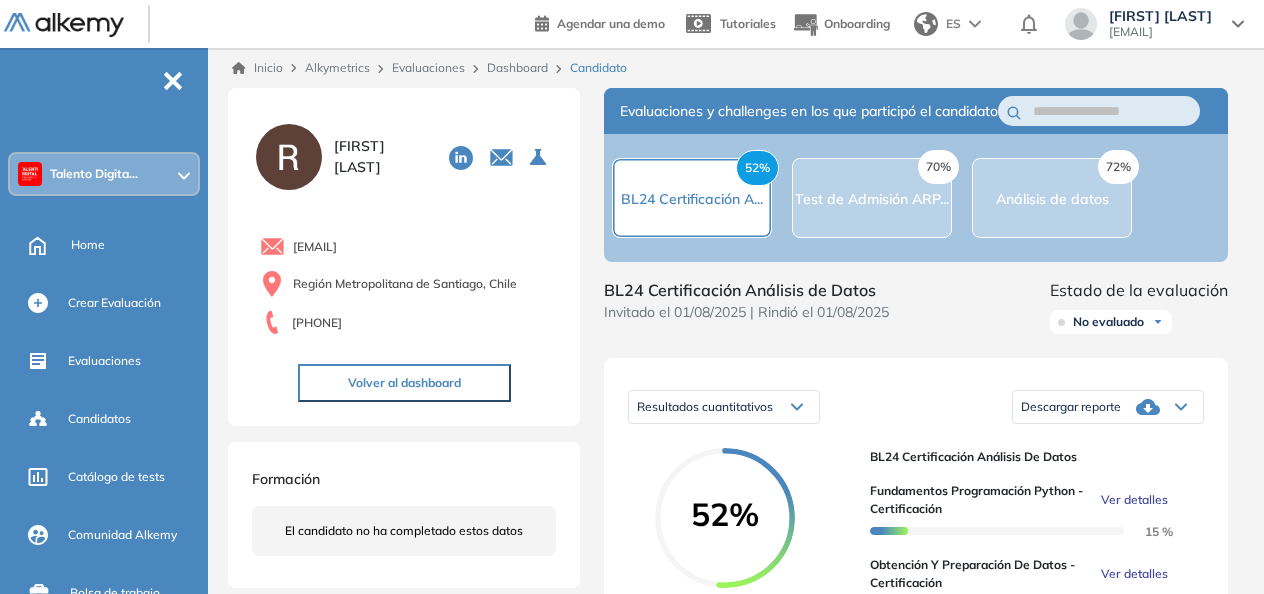 scroll, scrollTop: 0, scrollLeft: 0, axis: both 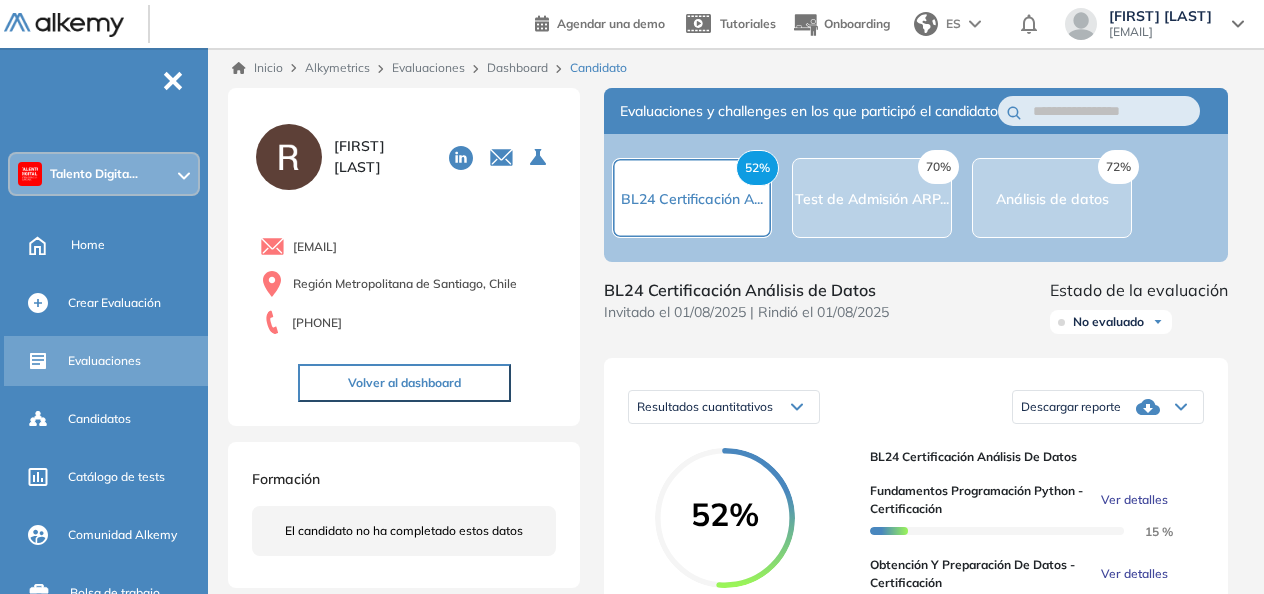 click on "Evaluaciones" at bounding box center (104, 361) 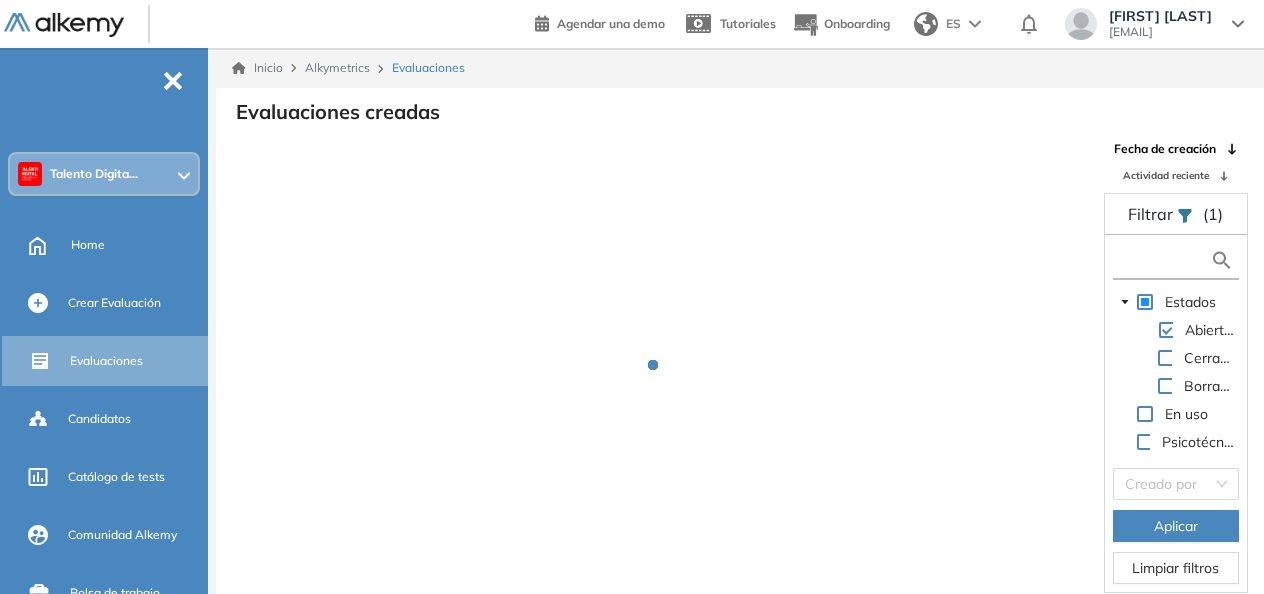click at bounding box center (1163, 260) 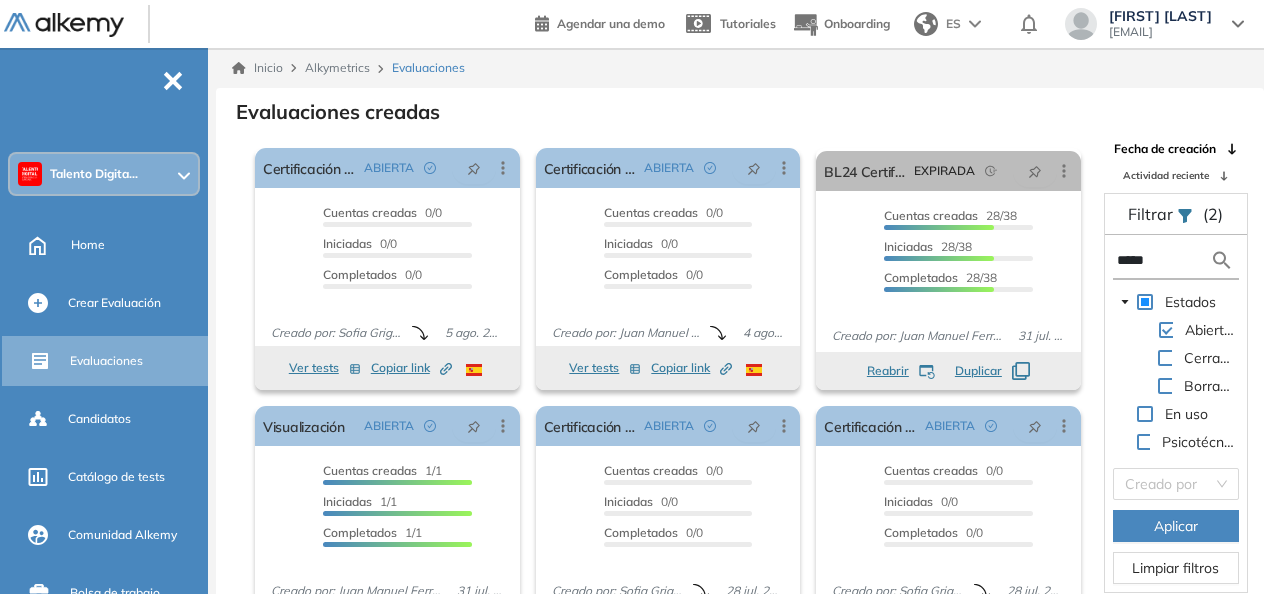 click on "Aplicar" at bounding box center [1176, 526] 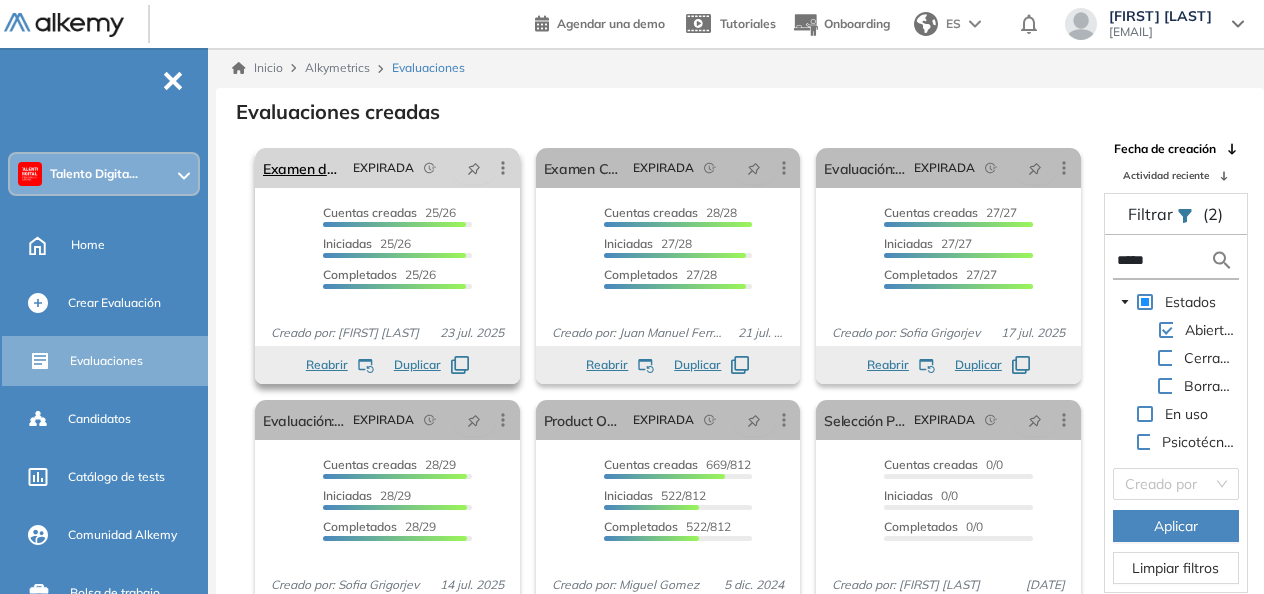 click 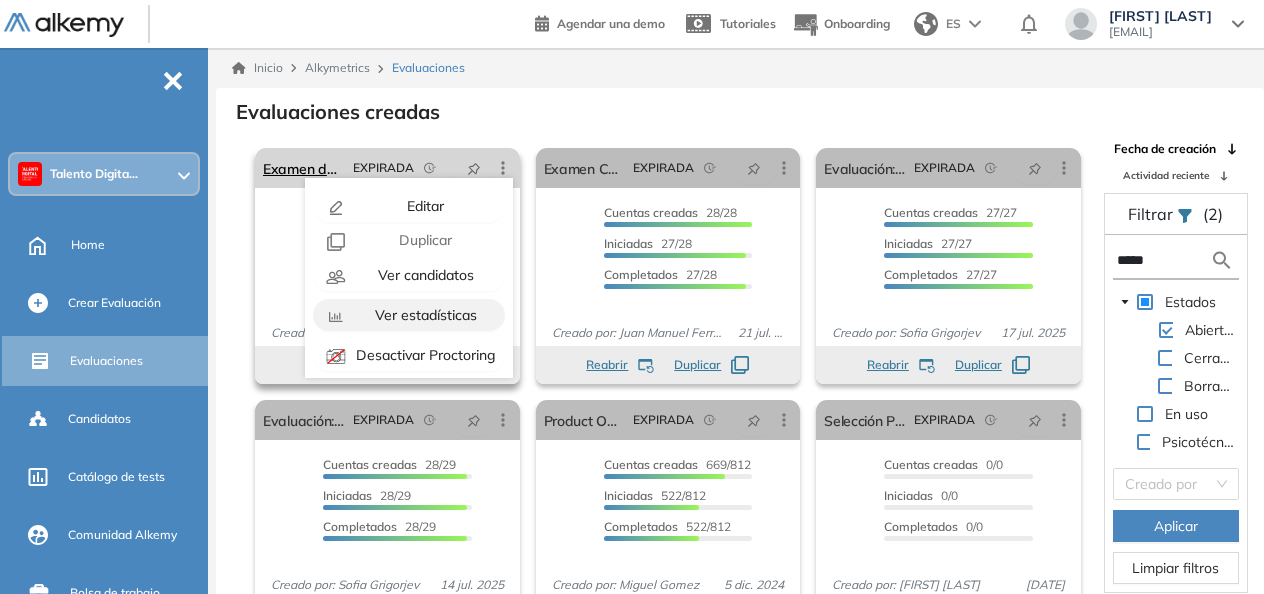scroll, scrollTop: 125, scrollLeft: 0, axis: vertical 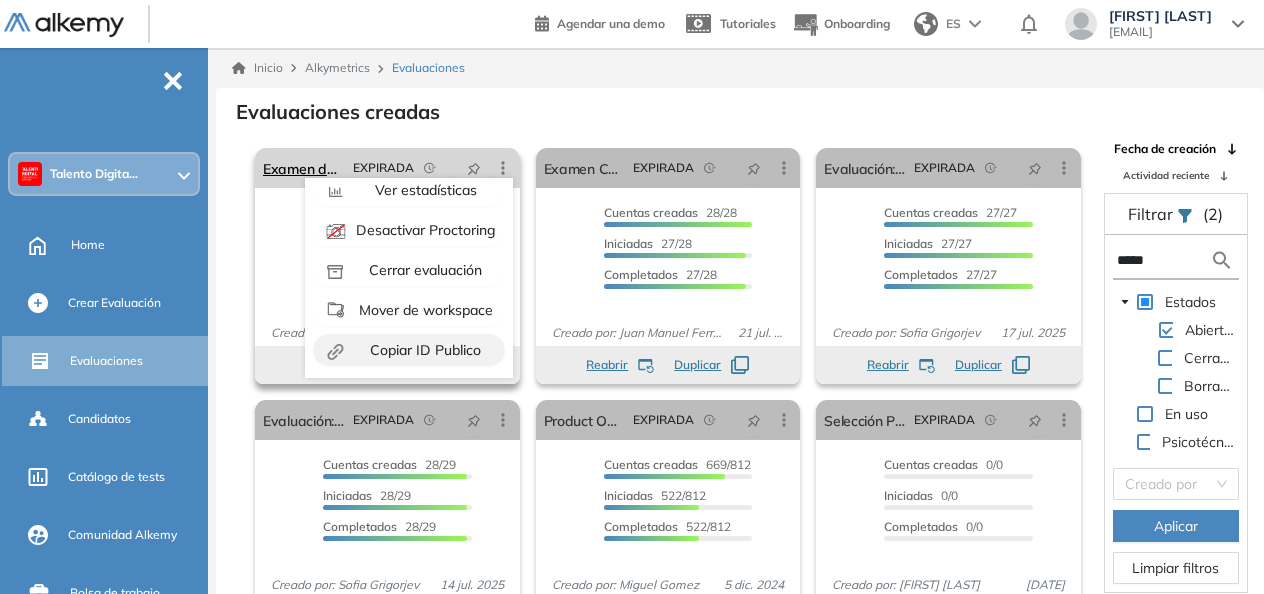 click on "Copiar ID Publico" at bounding box center (423, 350) 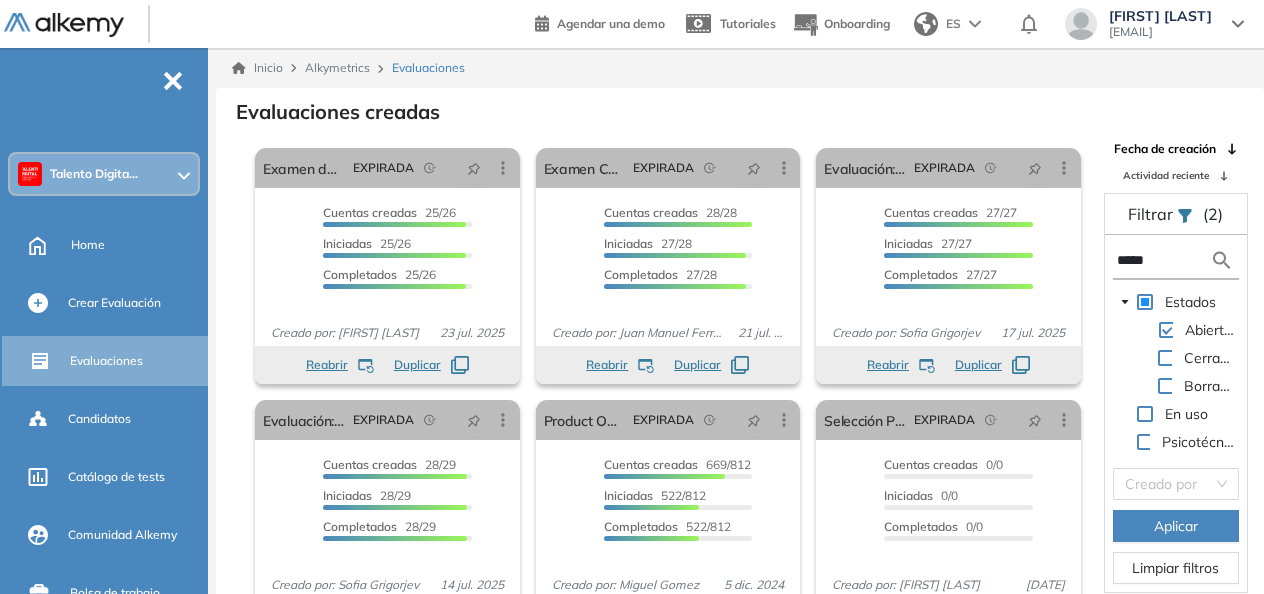 click on "El proctoring será activado ¡Importante!: Los usuarios que ya realizaron la evaluación no tendrán registros del proctoring Cancelar operación Activar Examen de Certificación Product Owner 0035 EXPIRADA Editar Los siguientes tests ya no están disponibles o tienen una nueva versión Revisa en el catálogo otras opciones o su detalle. Entendido Duplicar Reabrir Eliminar Ver candidatos Ver estadísticas Desactivar Proctoring Cerrar evaluación Mover de workspace Created by potrace 1.16, written by Peter Selinger 2001-2019 Copiar ID Publico Cuentas creadas 25/26 Prefiltrados 0/26 Iniciadas 25/26 Completados 25/26 Invitaciones enviadas 26 Invitados Evaluación completada 25 veces Fecha límite 24 jul. 2025 Creado por: [FIRST] [LAST] 23 jul. 2025 Reabrir Los siguientes tests ya no están disponibles o tienen una nueva versión Revisa en el catálogo otras opciones o su detalle. Entendido Duplicar El proctoring será activado Cancelar operación Activar Examen Certificación Product Owner 0034 EXPIRADA Editar" at bounding box center [653, 377] 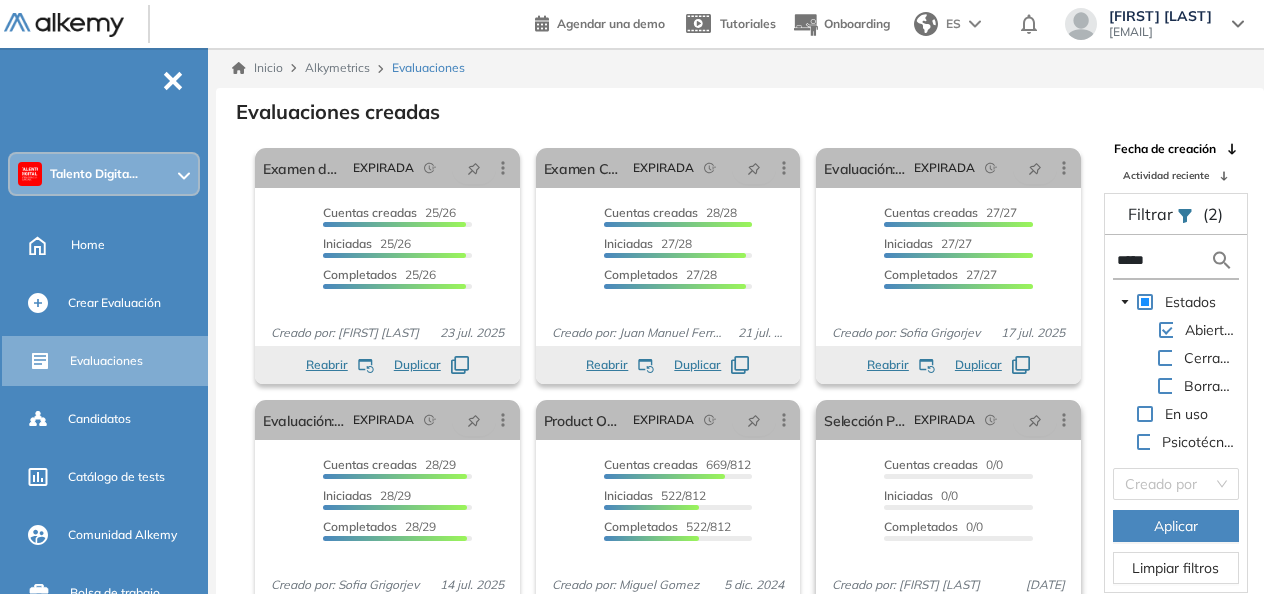 scroll, scrollTop: 28, scrollLeft: 0, axis: vertical 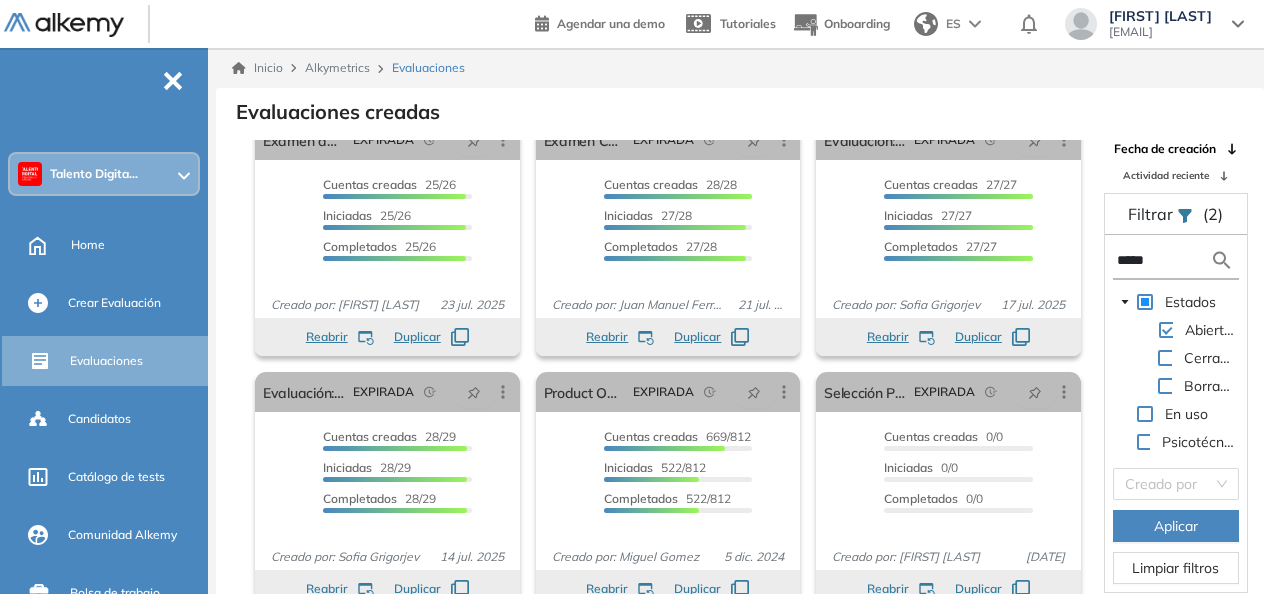 click on "*****" at bounding box center (1163, 260) 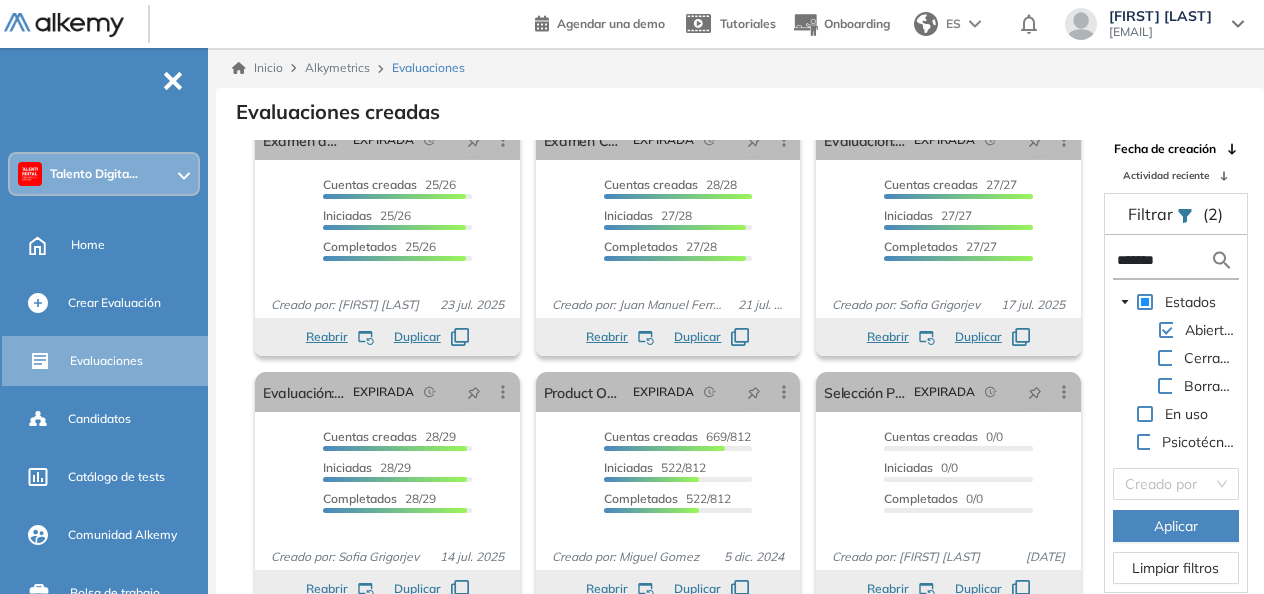 type on "*******" 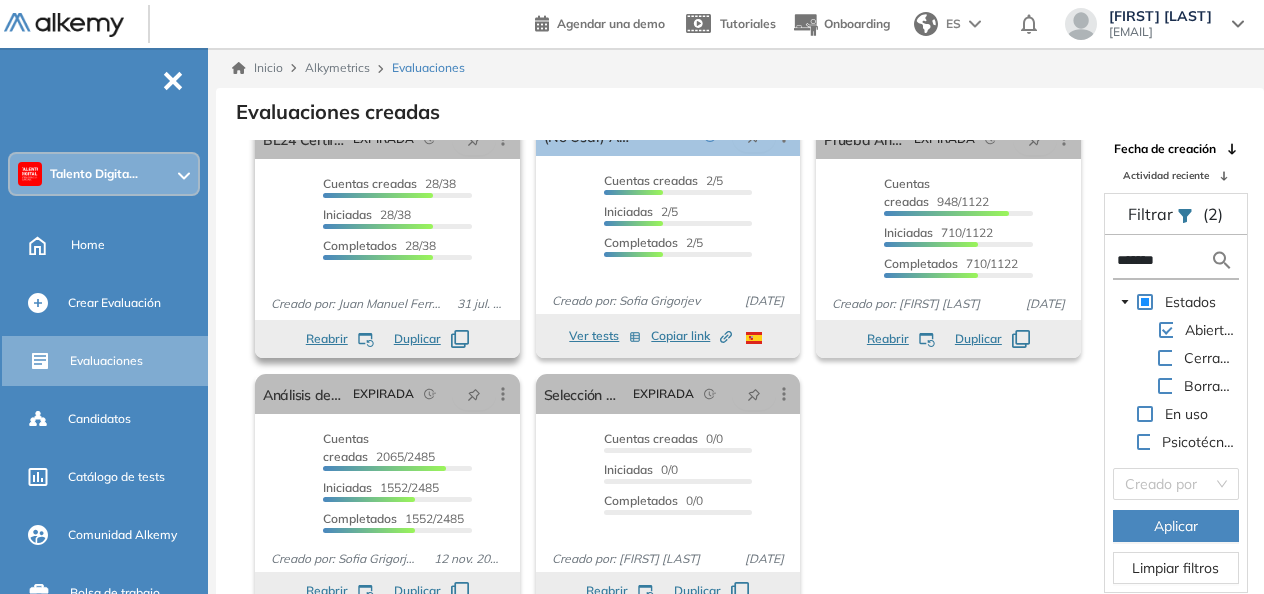 scroll, scrollTop: 0, scrollLeft: 0, axis: both 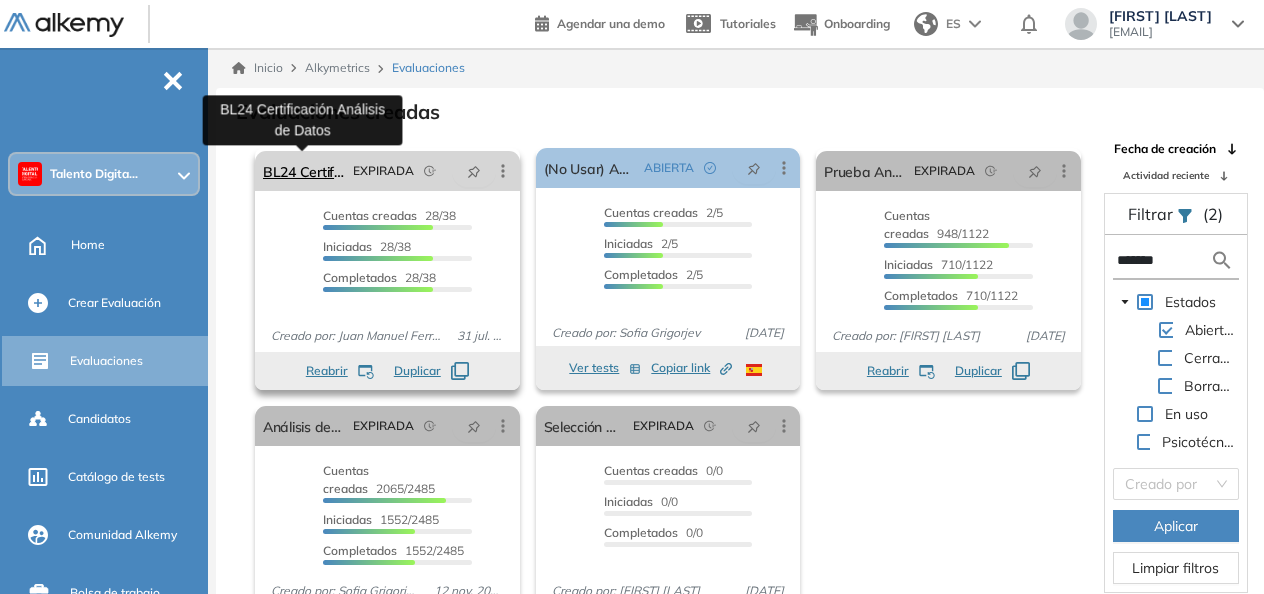 click on "BL24 Certificación Análisis de Datos" at bounding box center (304, 171) 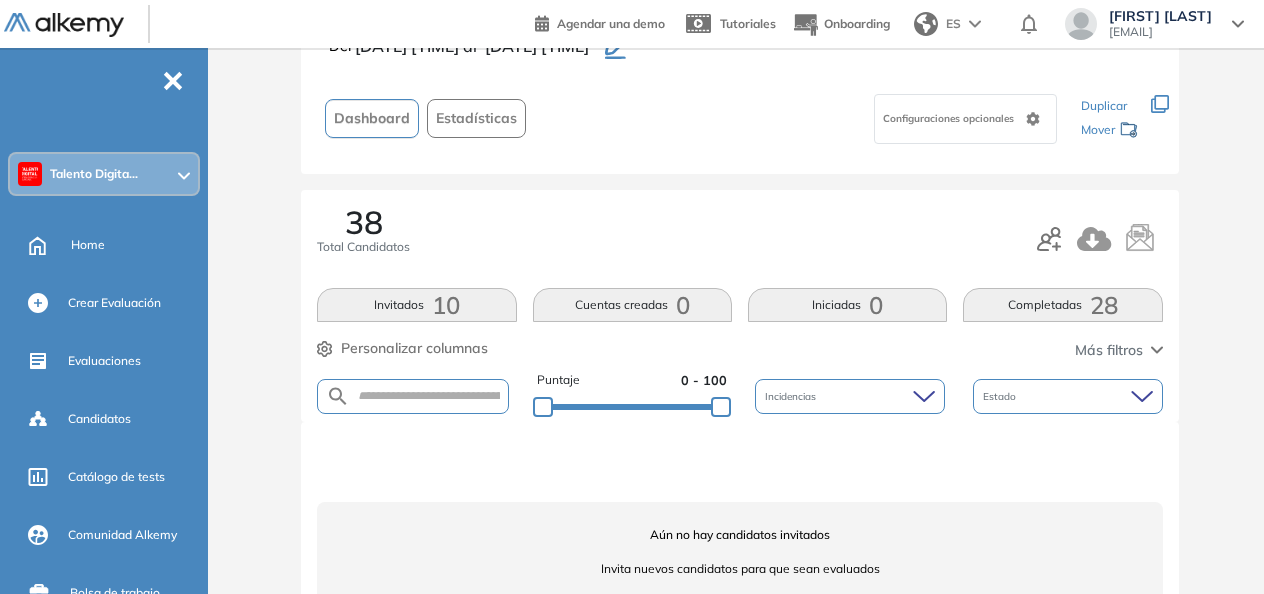 scroll, scrollTop: 180, scrollLeft: 0, axis: vertical 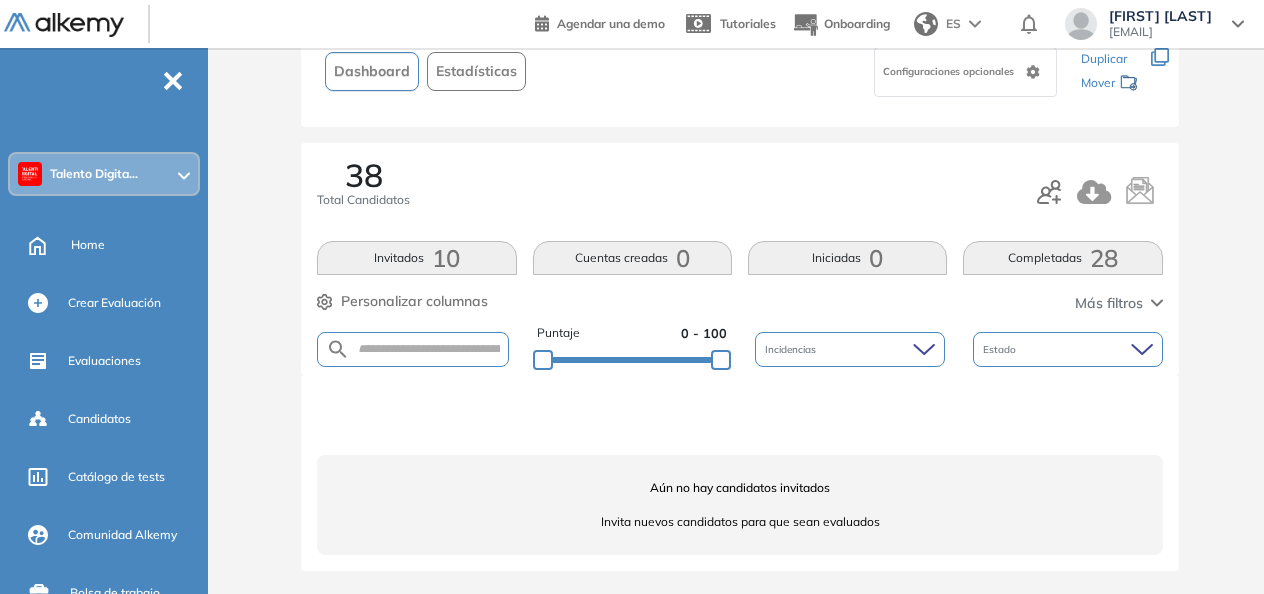 click on "Invitados 10" at bounding box center [416, 258] 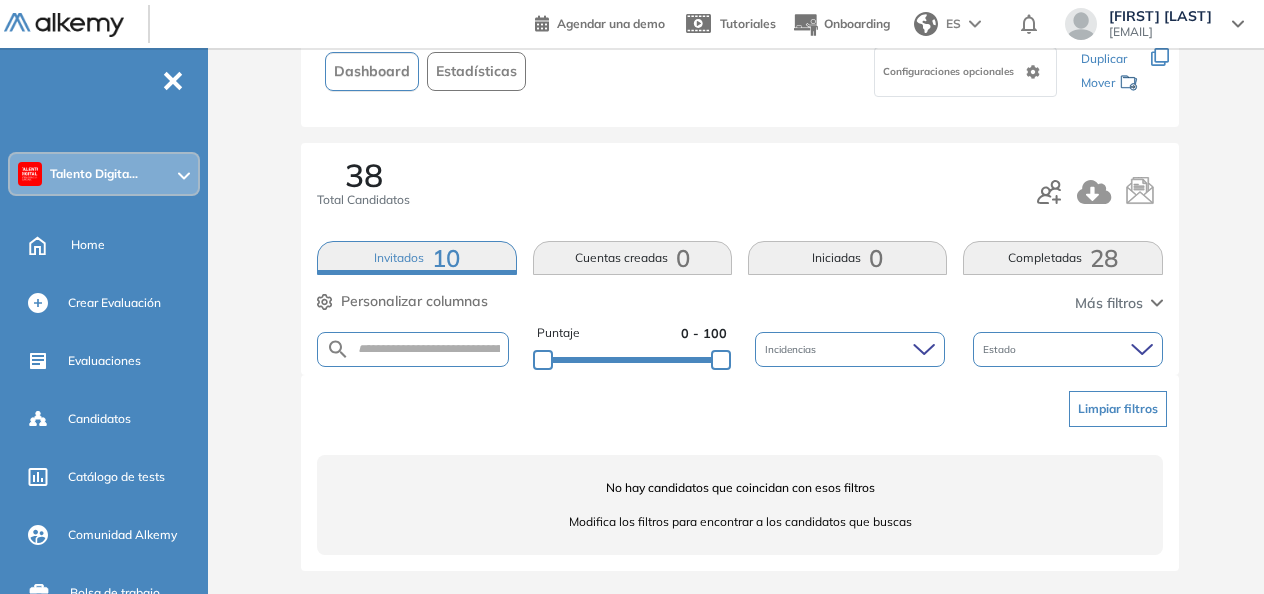 scroll, scrollTop: 0, scrollLeft: 0, axis: both 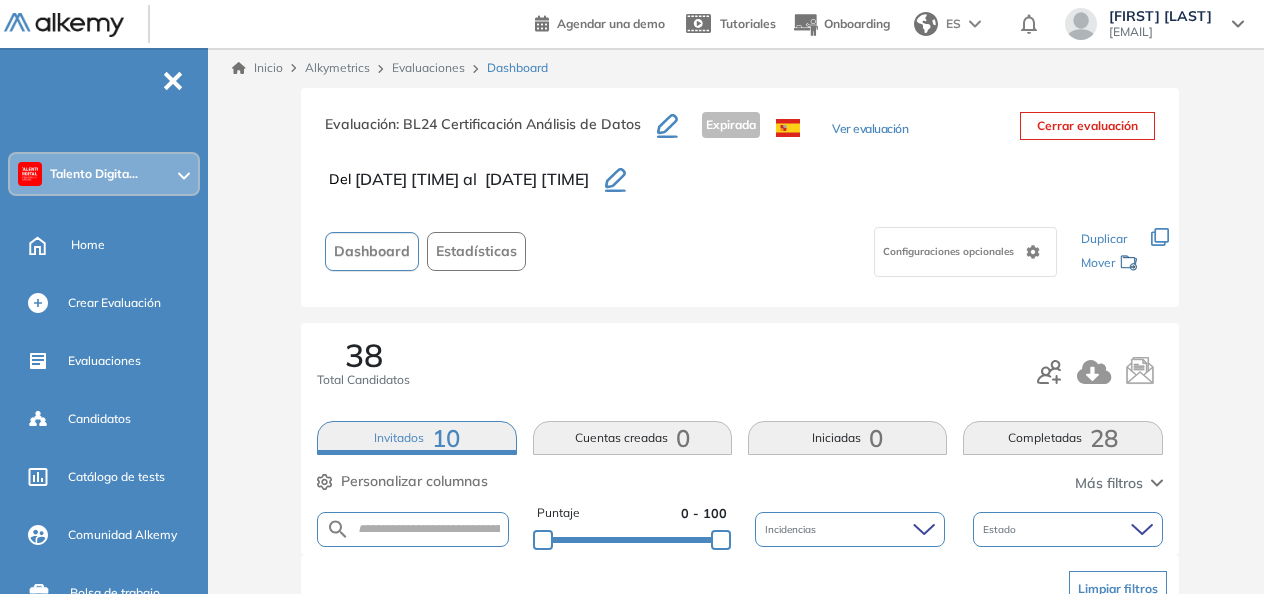 click 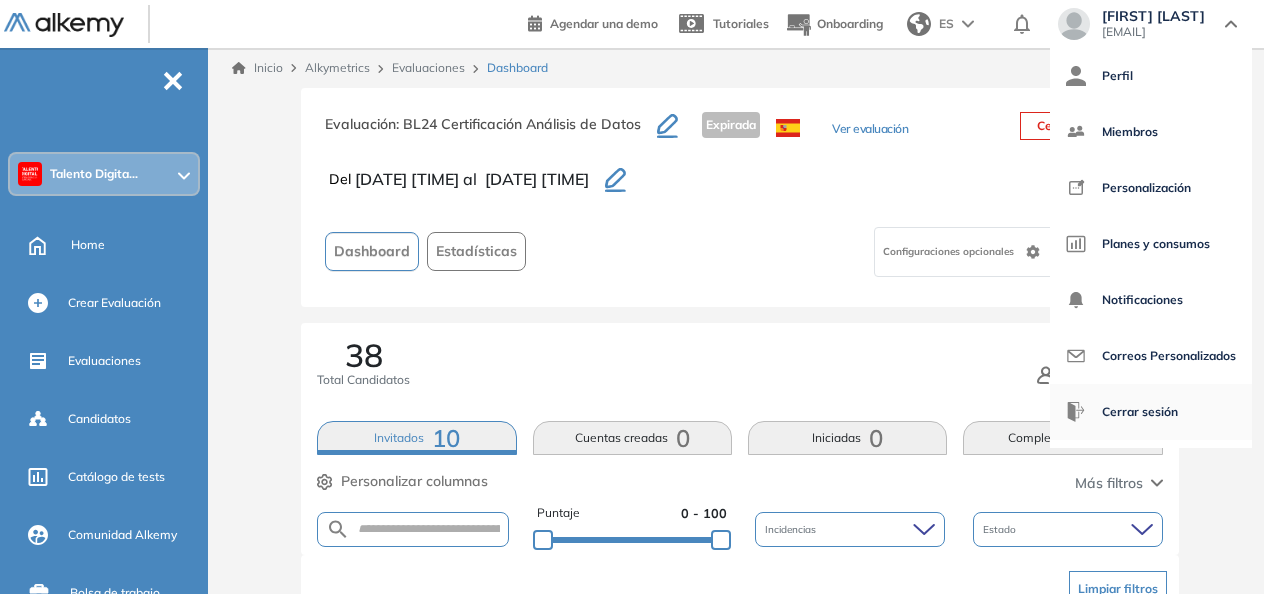 click on "Cerrar sesión" at bounding box center (1140, 412) 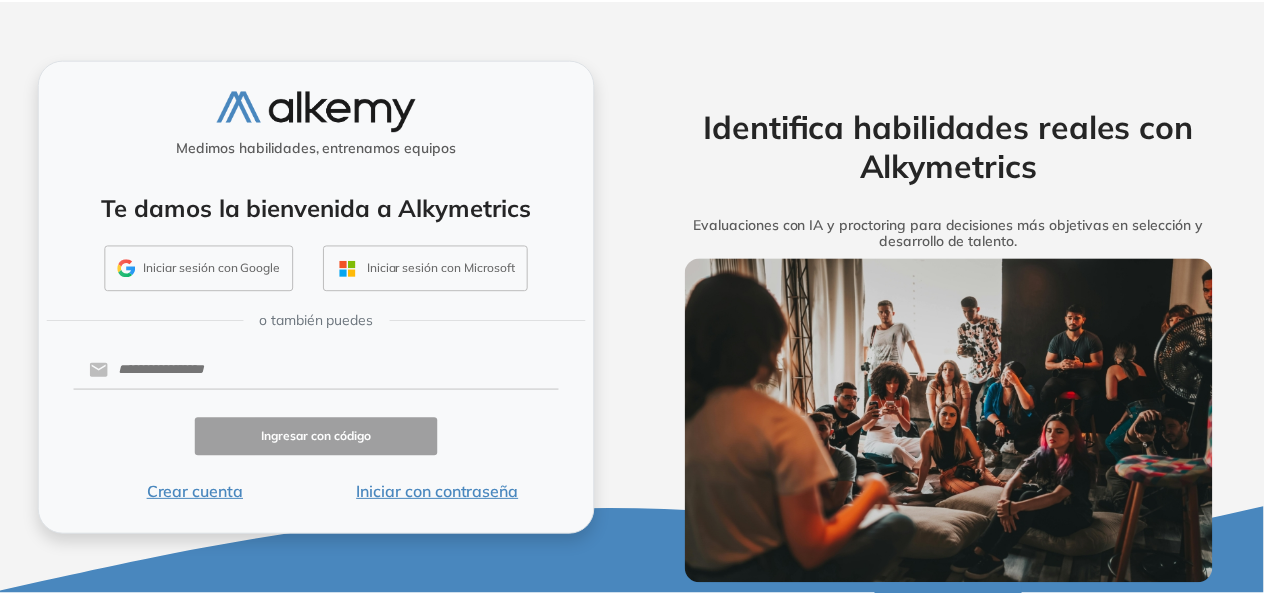 scroll, scrollTop: 0, scrollLeft: 0, axis: both 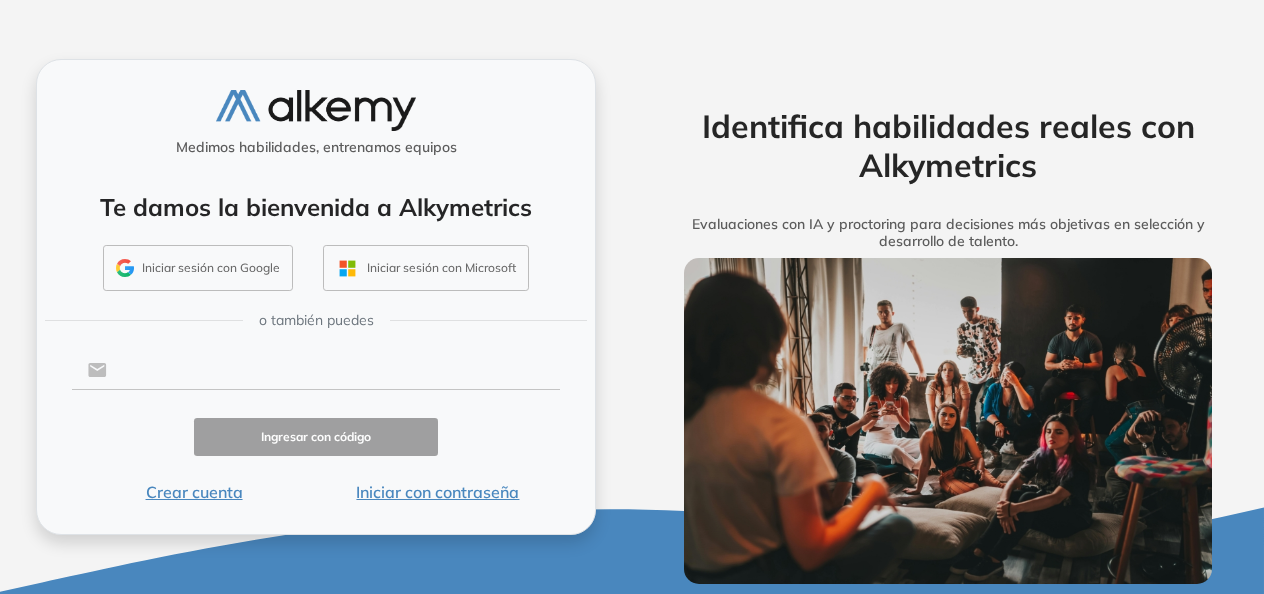 click at bounding box center (333, 370) 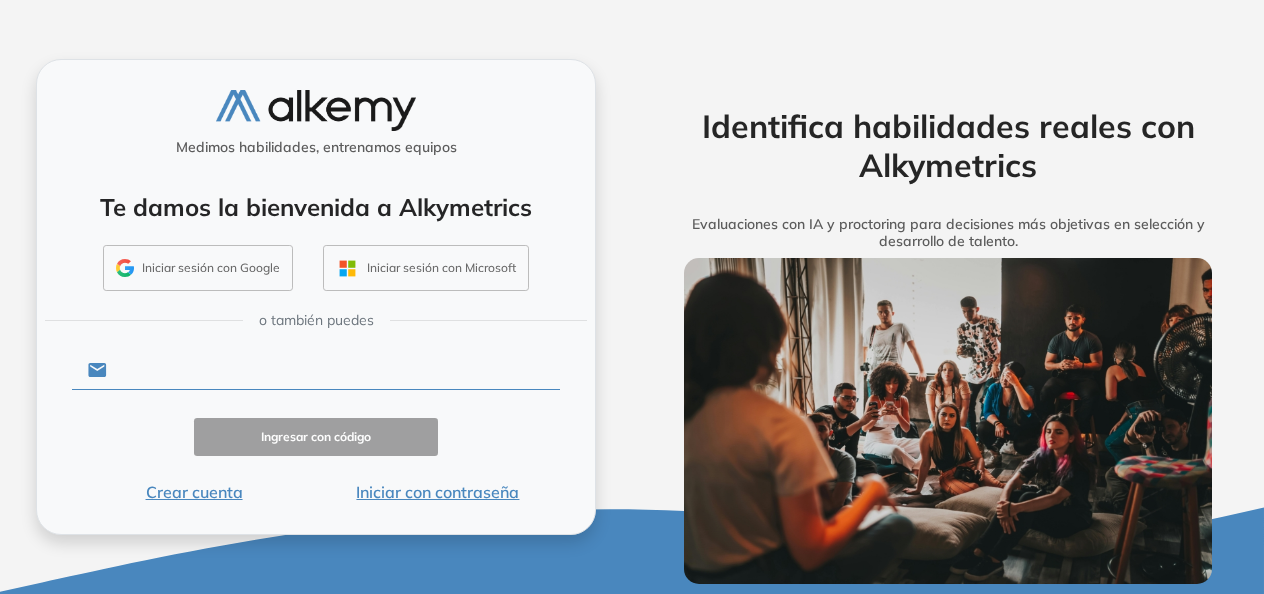 type on "**********" 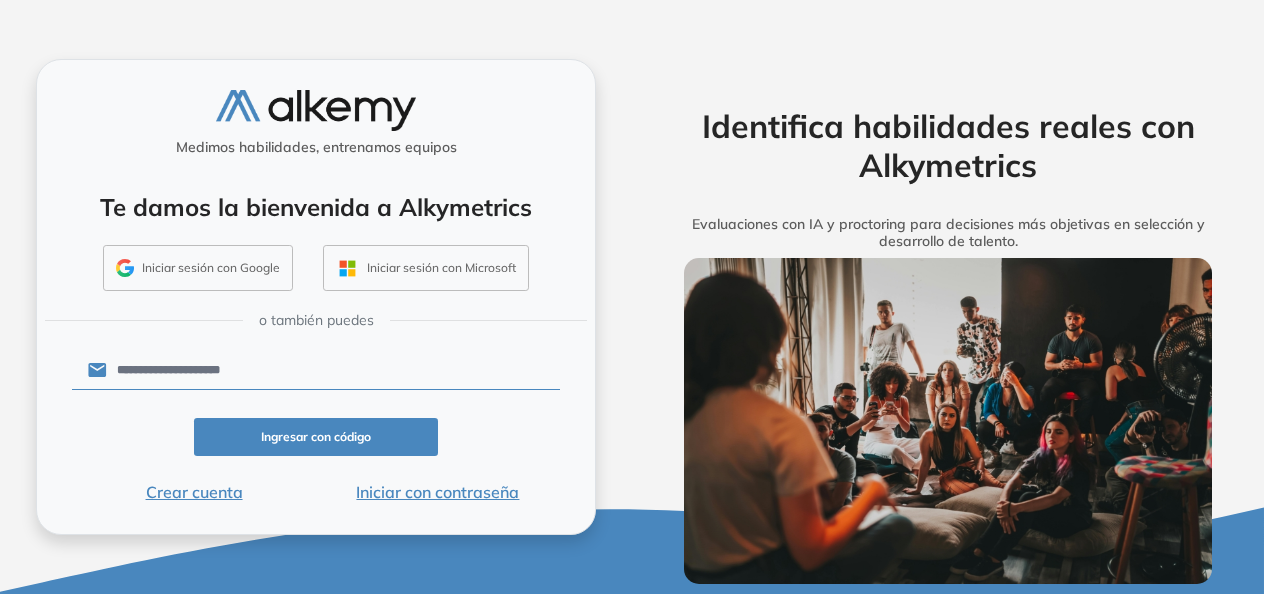 click on "Ingresar con código" at bounding box center (316, 437) 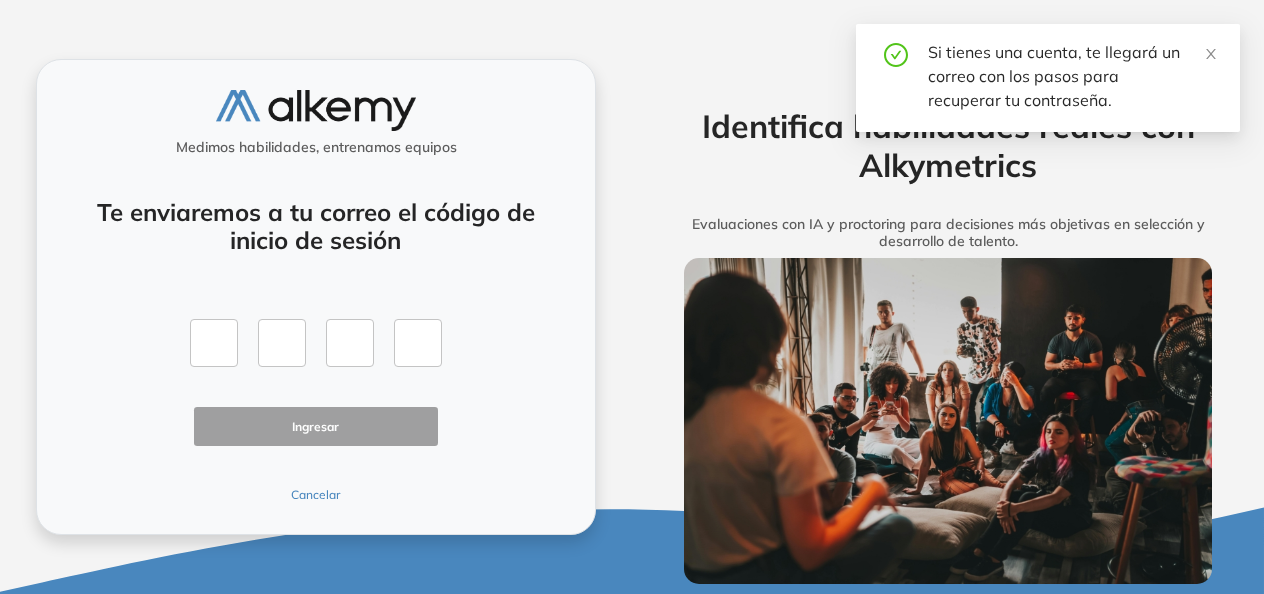 click on "Cancelar" at bounding box center [316, 495] 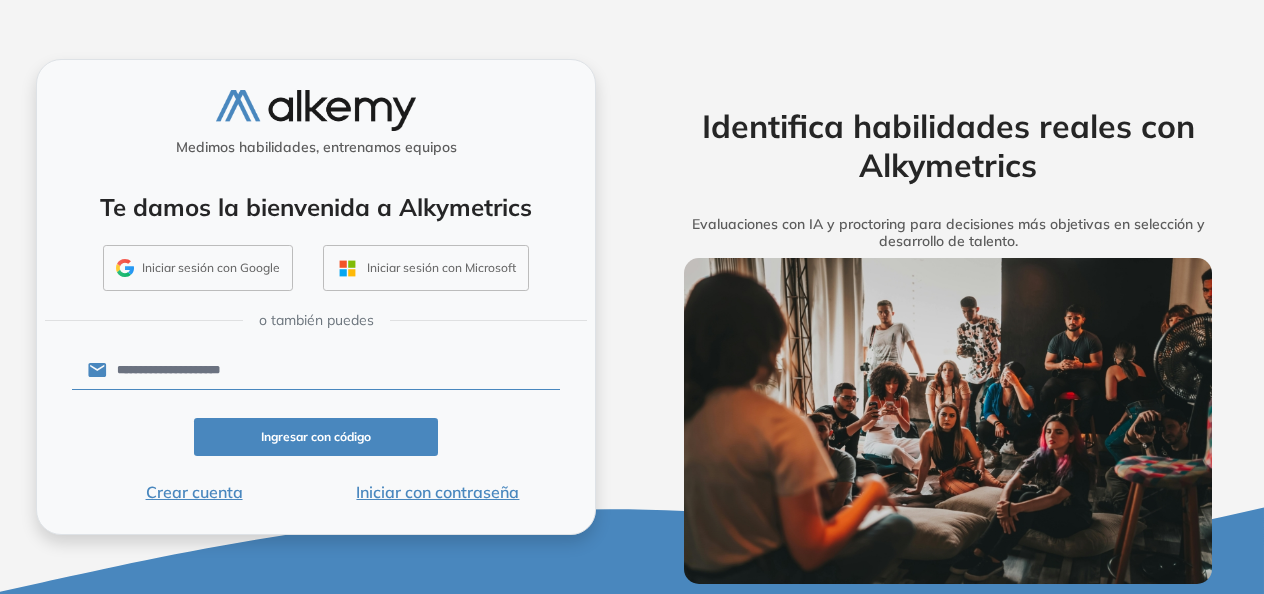 click on "Iniciar con contraseña" at bounding box center (438, 492) 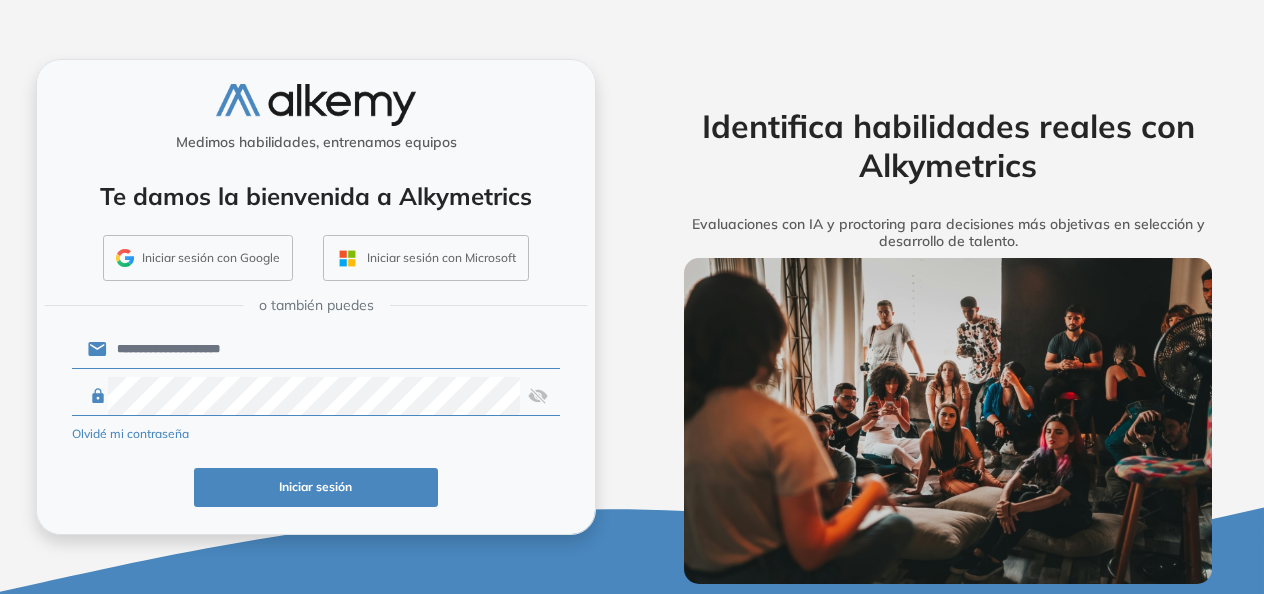 click on "Iniciar sesión" at bounding box center (316, 487) 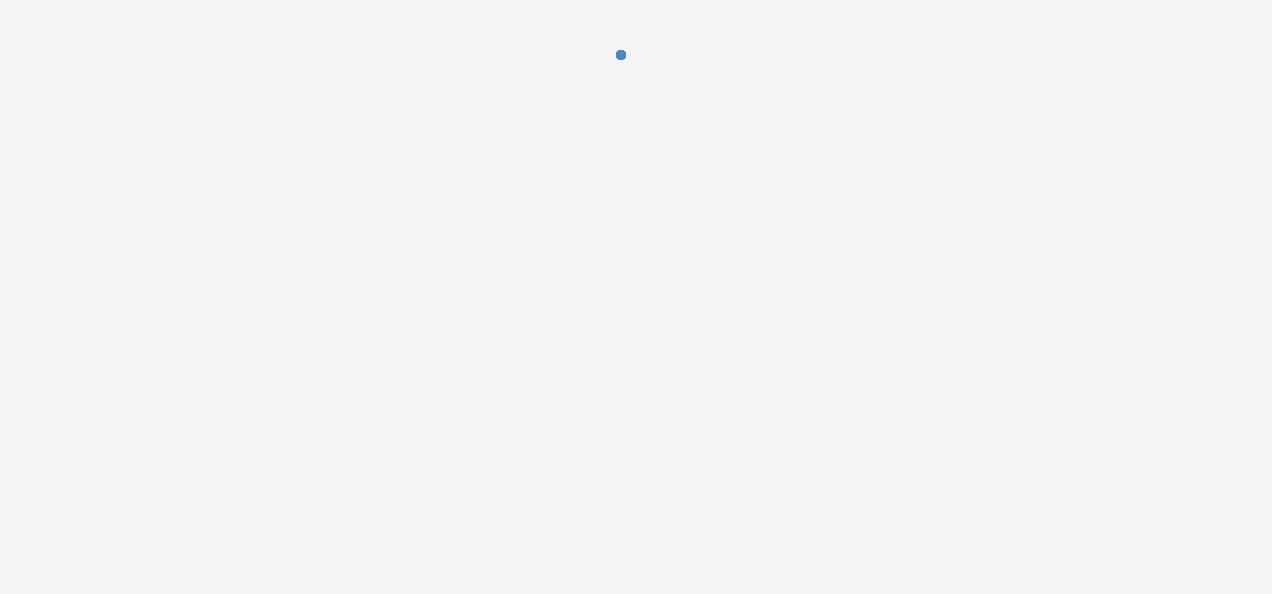 scroll, scrollTop: 0, scrollLeft: 0, axis: both 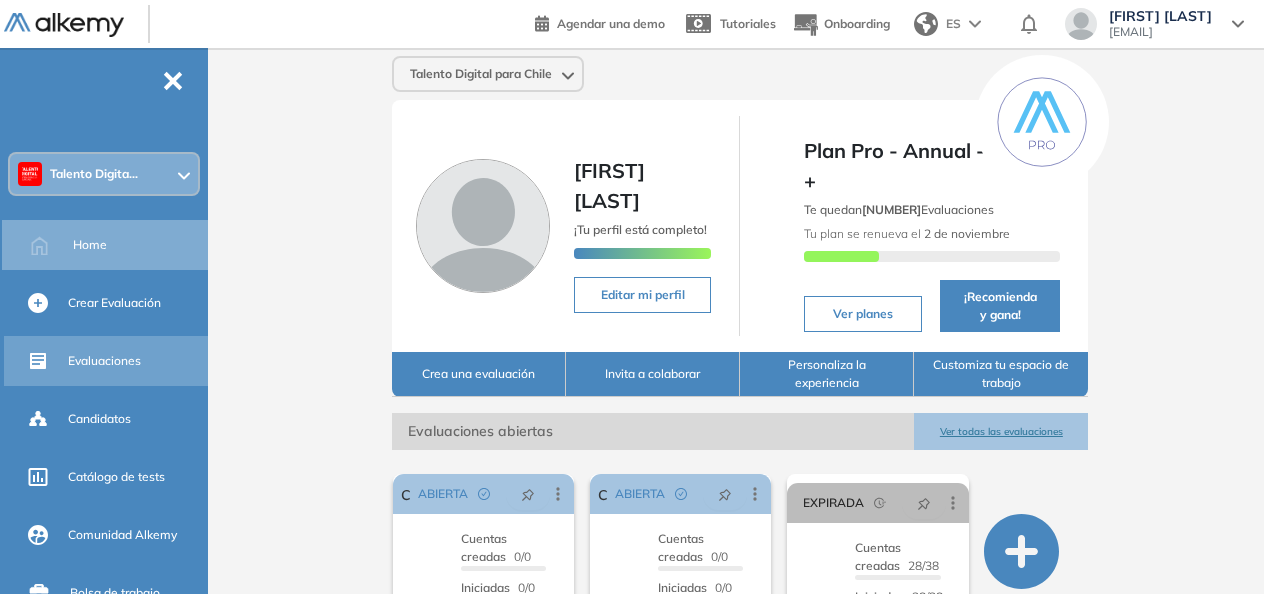 click on "Evaluaciones" at bounding box center (104, 361) 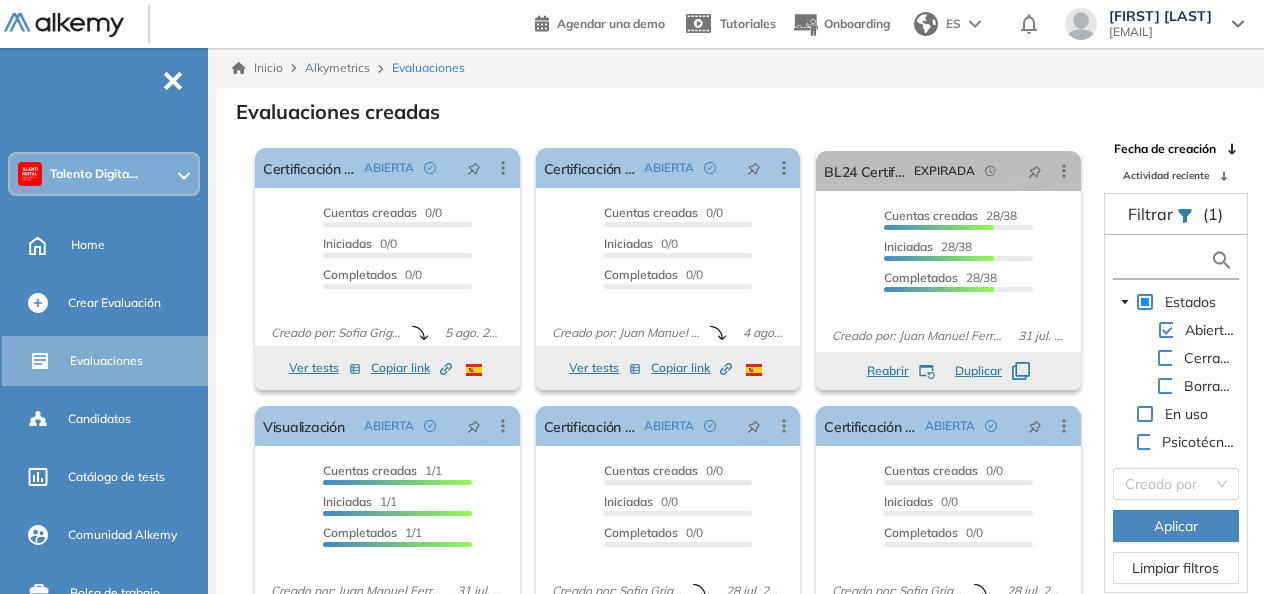 click at bounding box center (1163, 260) 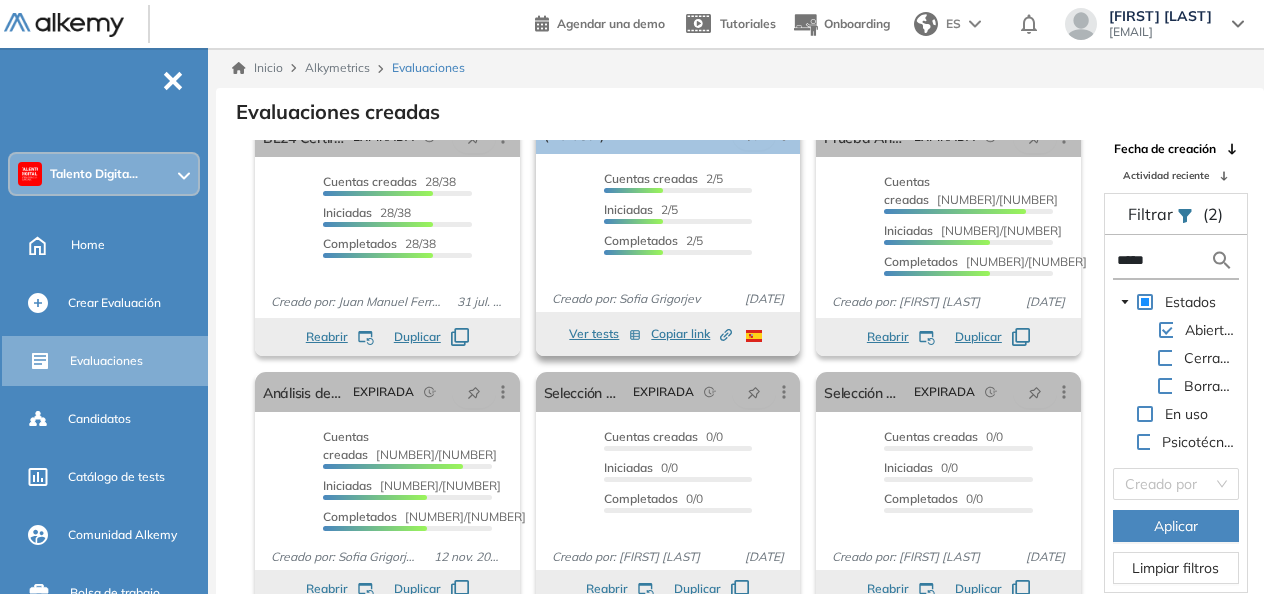 scroll, scrollTop: 0, scrollLeft: 0, axis: both 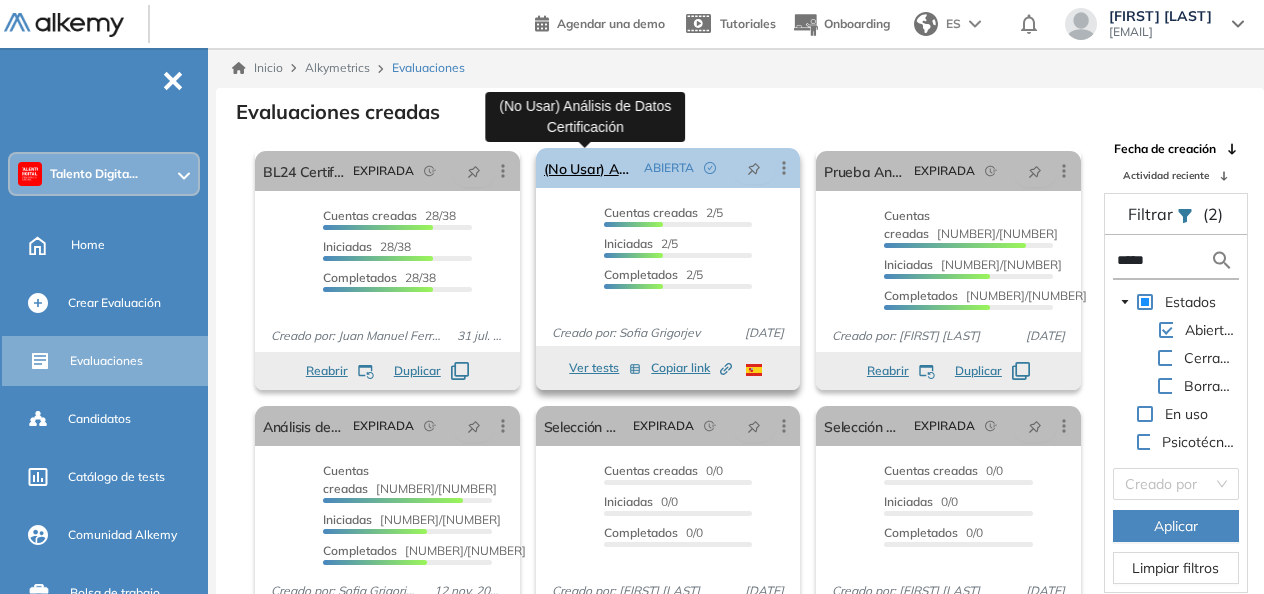 type on "*****" 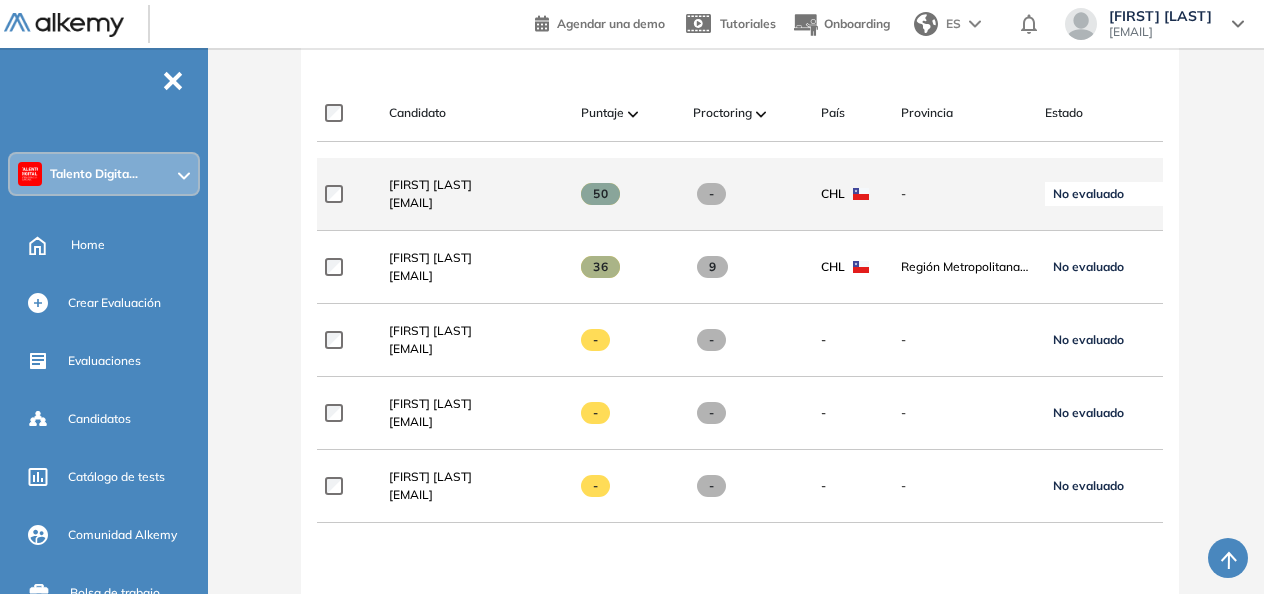 scroll, scrollTop: 503, scrollLeft: 0, axis: vertical 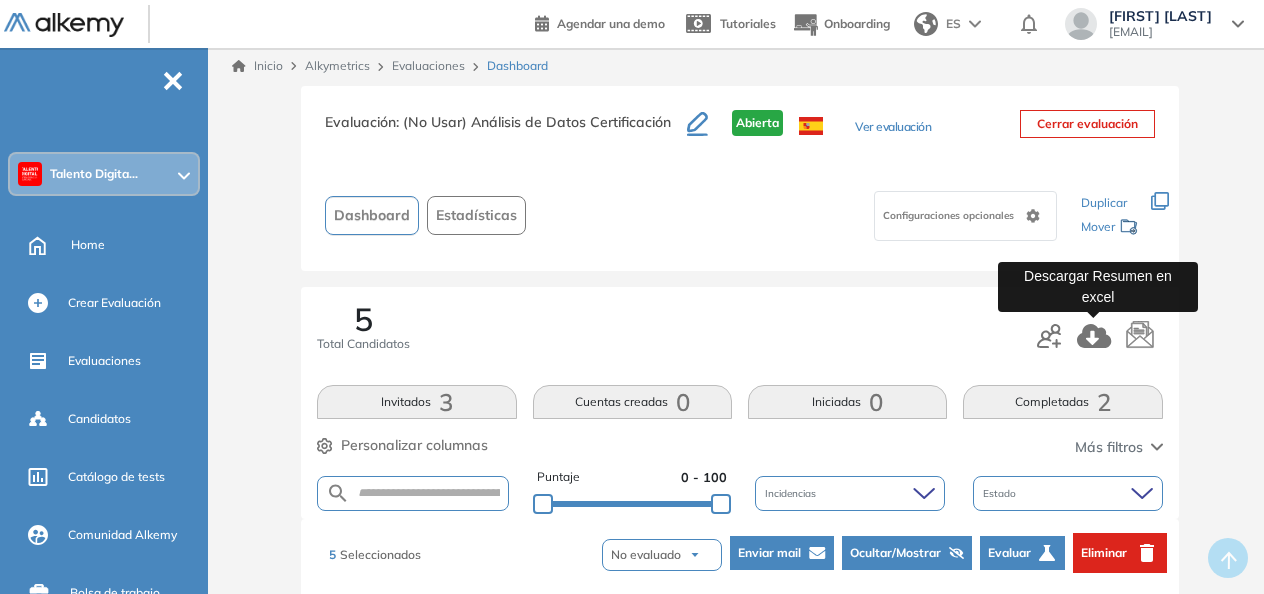 click 